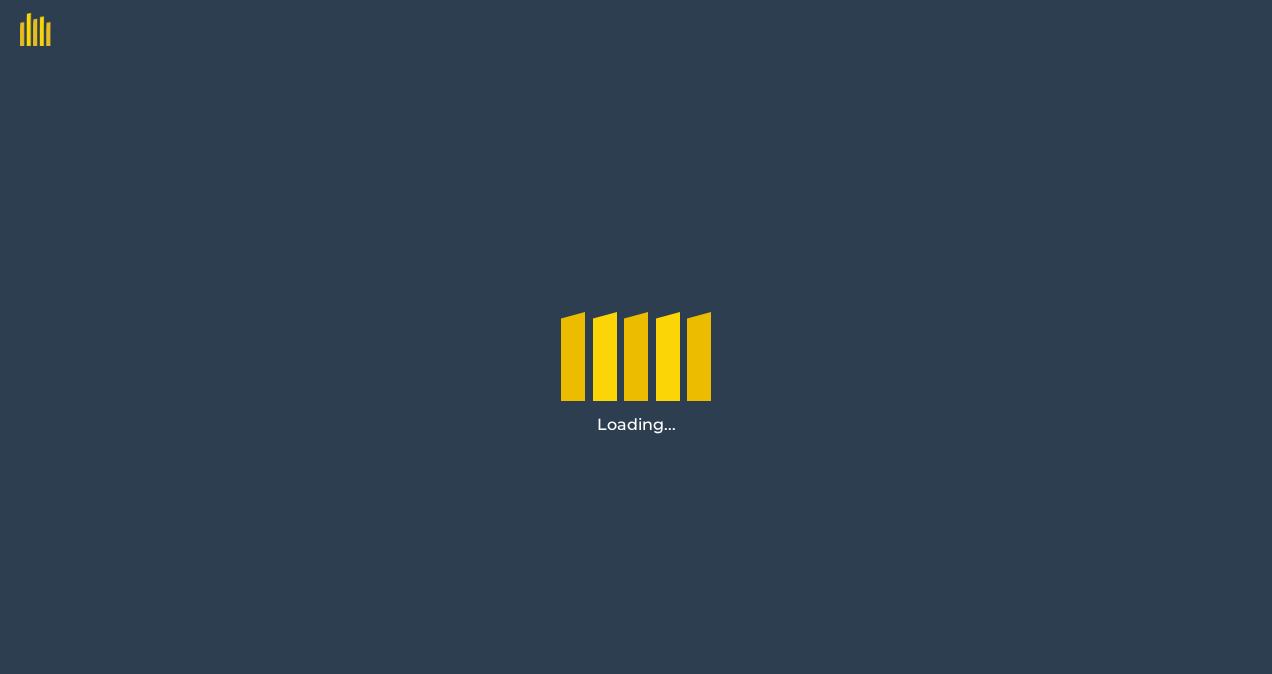 scroll, scrollTop: 0, scrollLeft: 0, axis: both 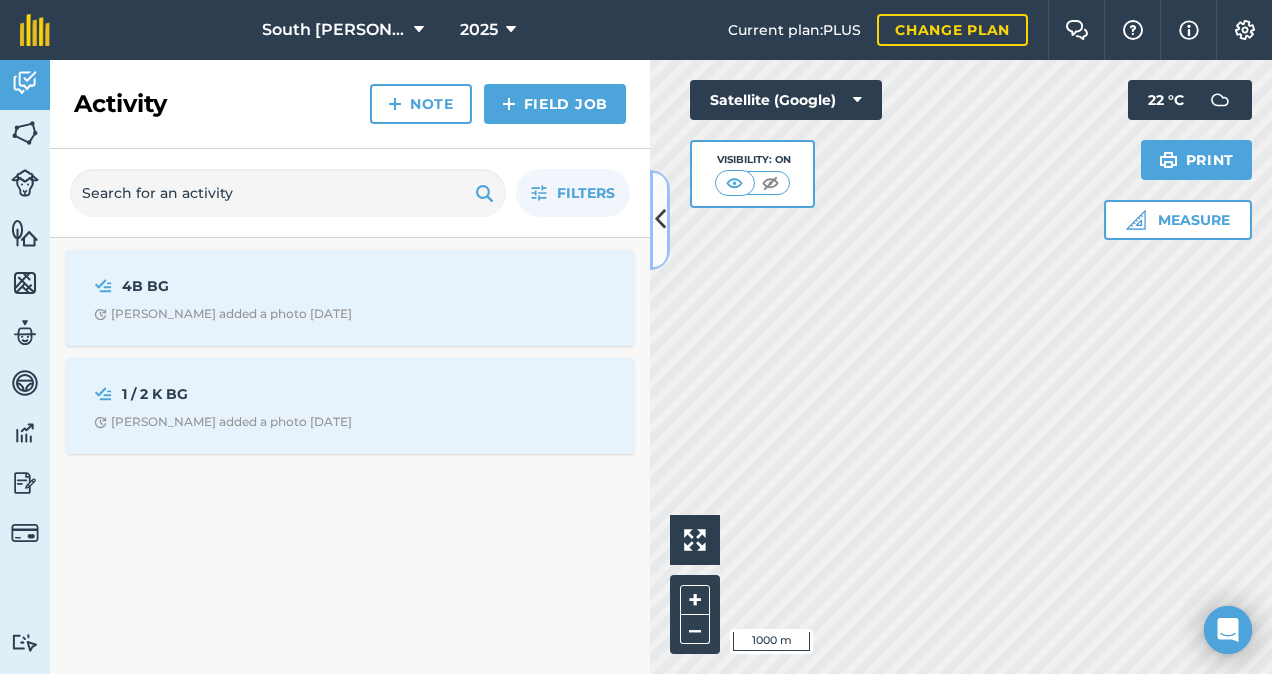 click at bounding box center (660, 220) 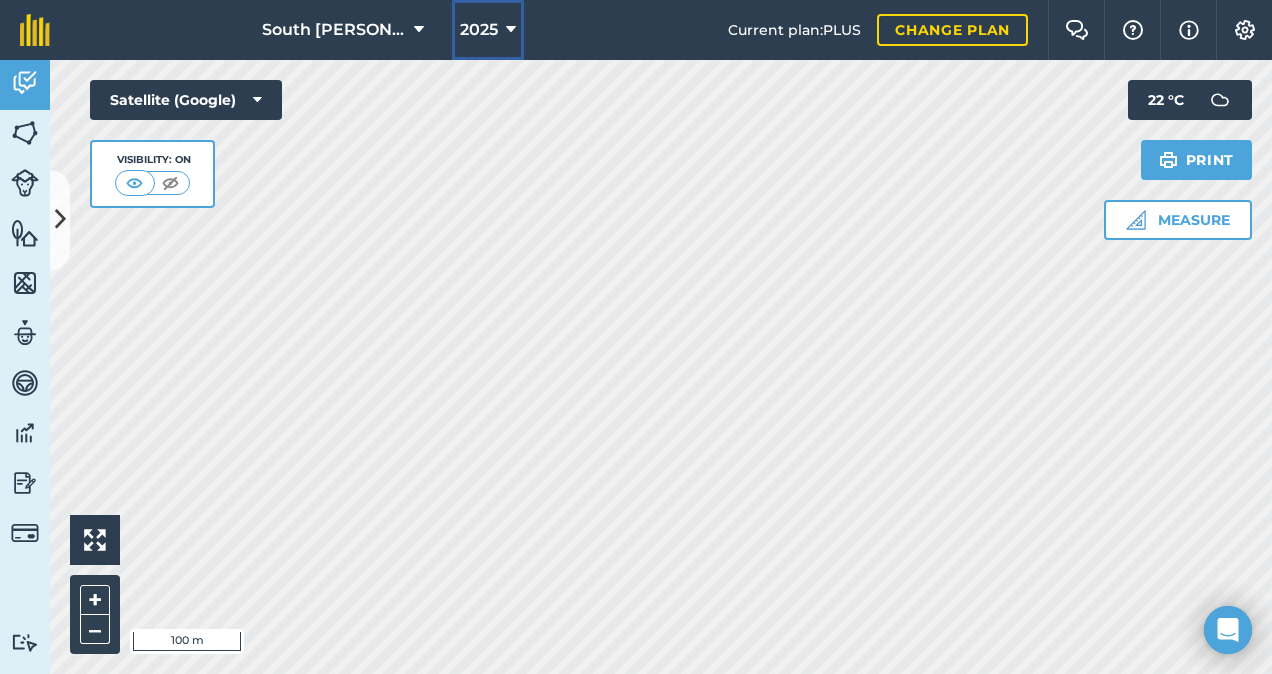 click at bounding box center (511, 30) 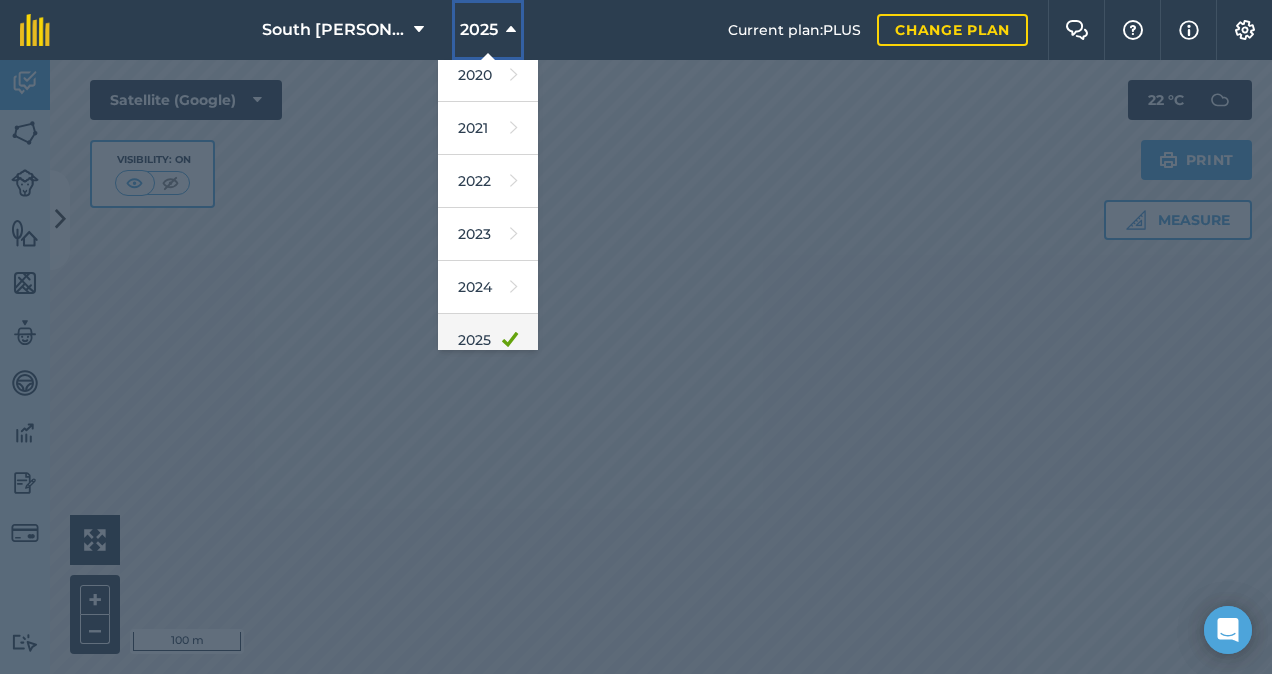 scroll, scrollTop: 200, scrollLeft: 0, axis: vertical 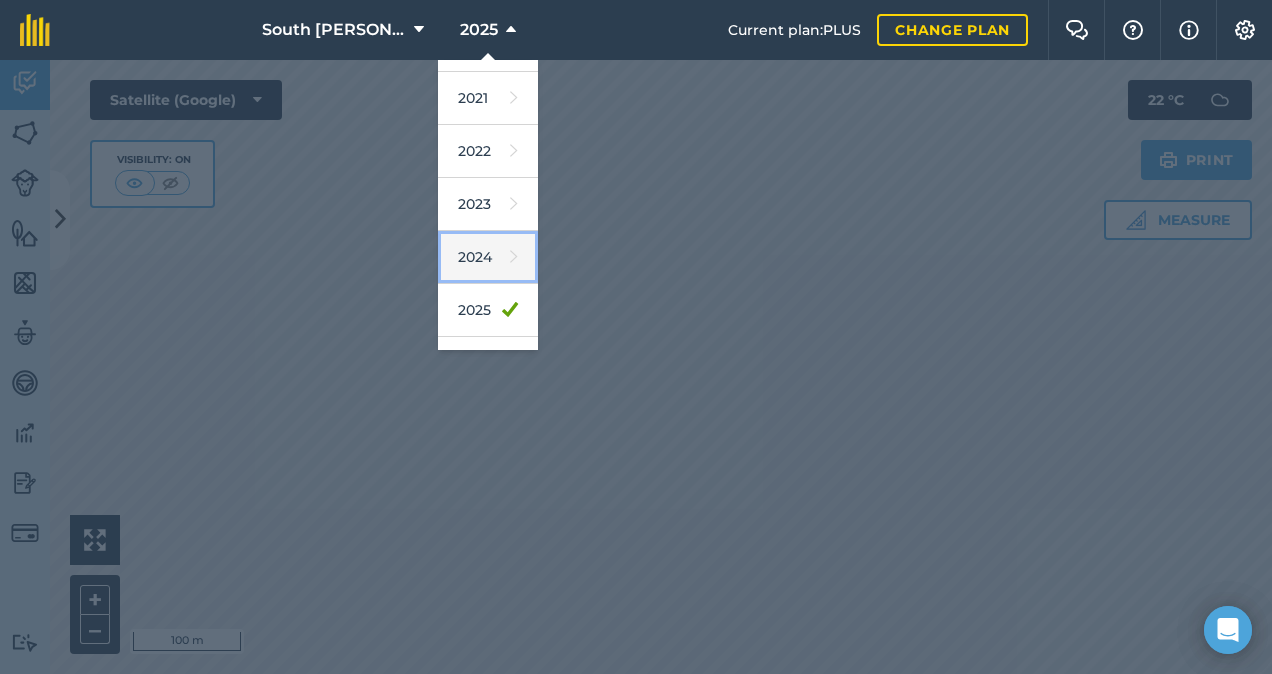 click on "2024" at bounding box center (488, 257) 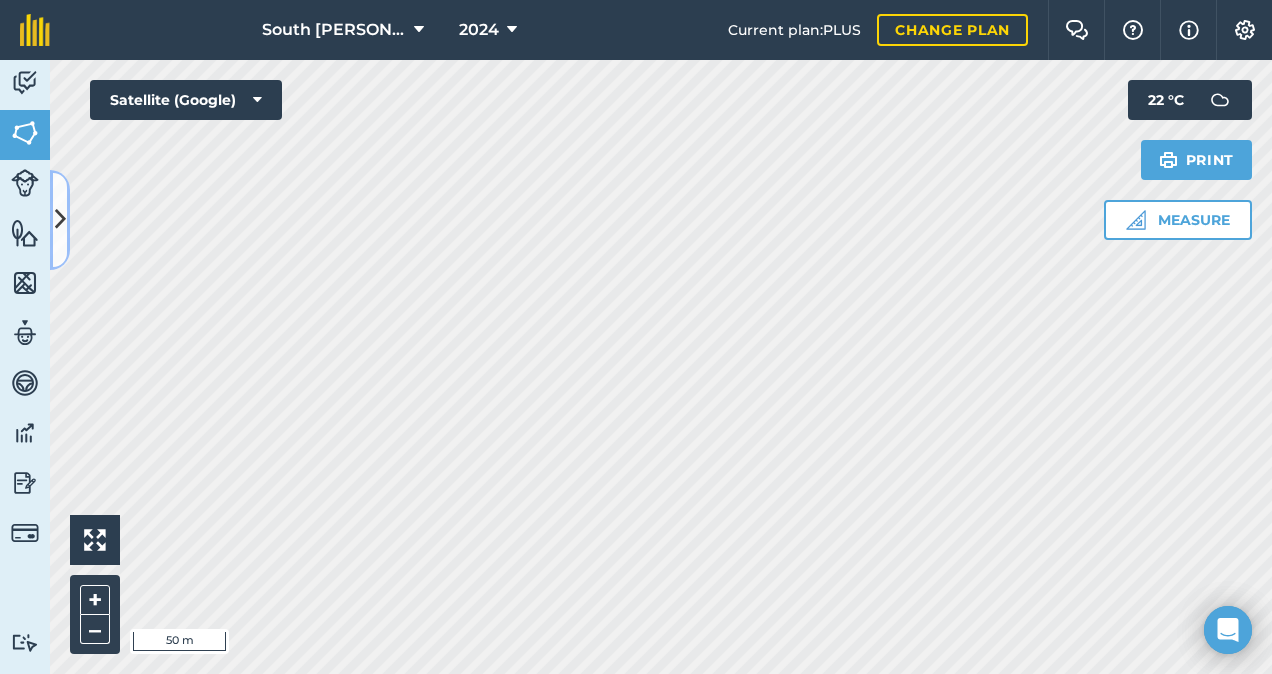 click at bounding box center (60, 219) 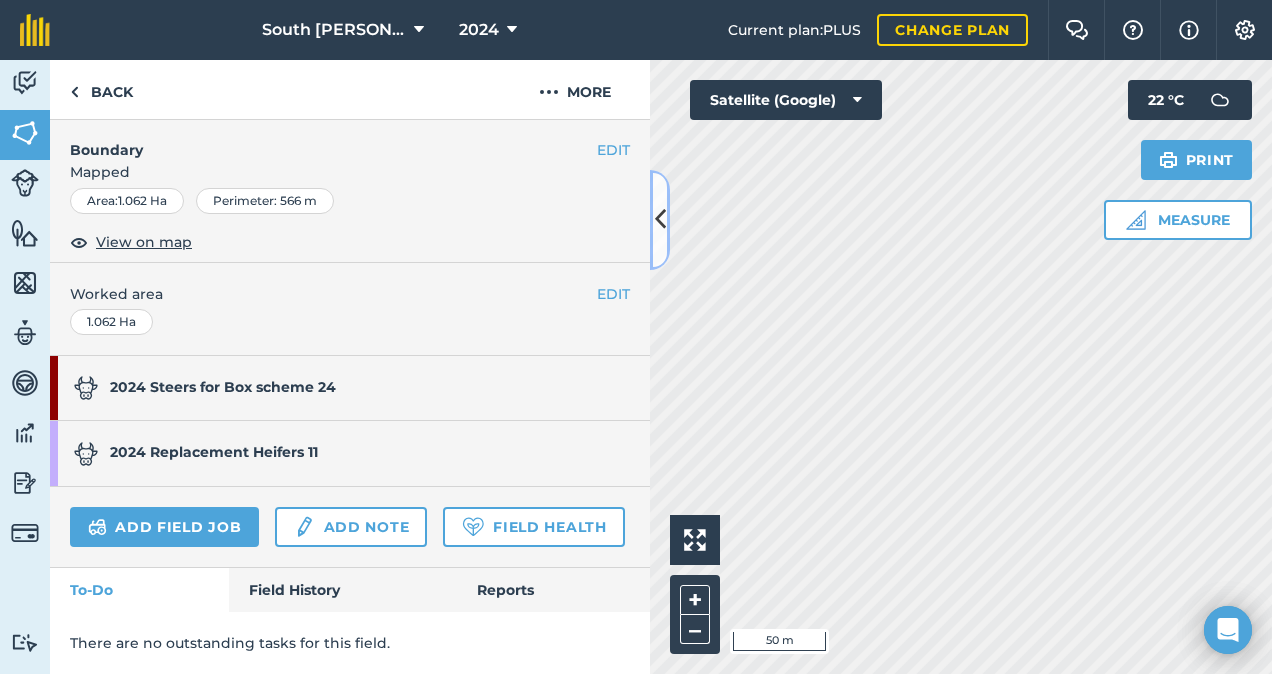 scroll, scrollTop: 356, scrollLeft: 0, axis: vertical 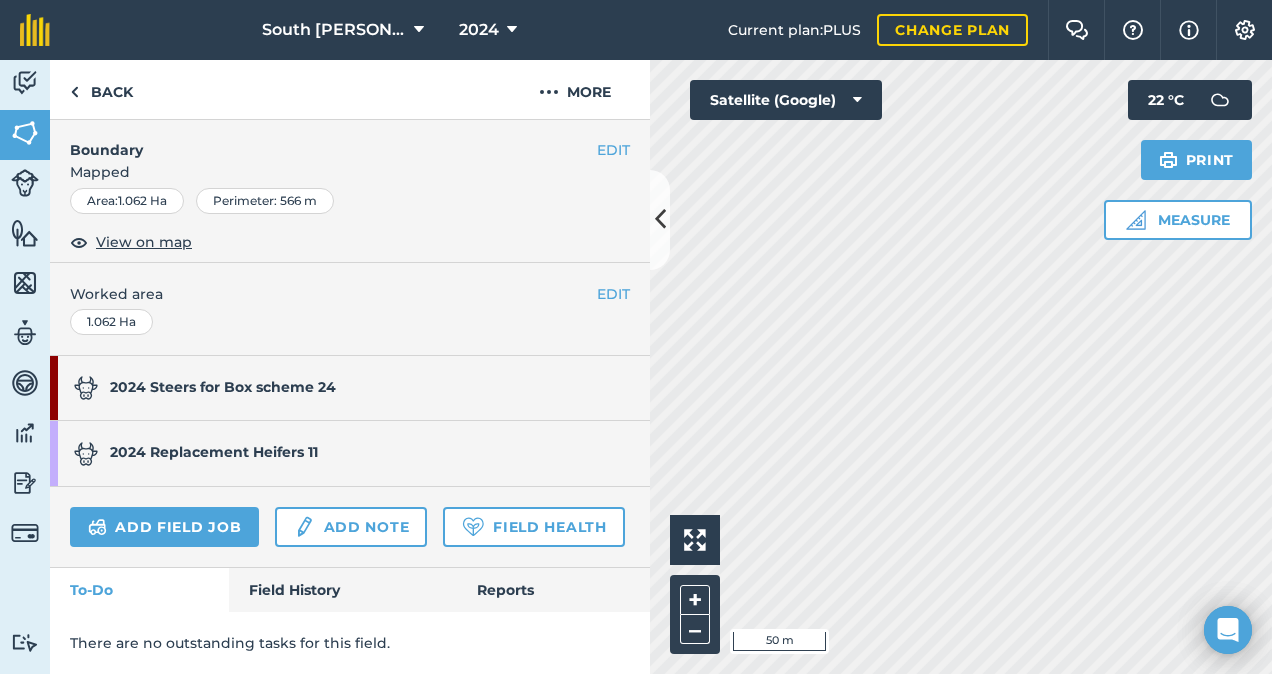 click on "2024 Steers for Box scheme   24" at bounding box center [340, 388] 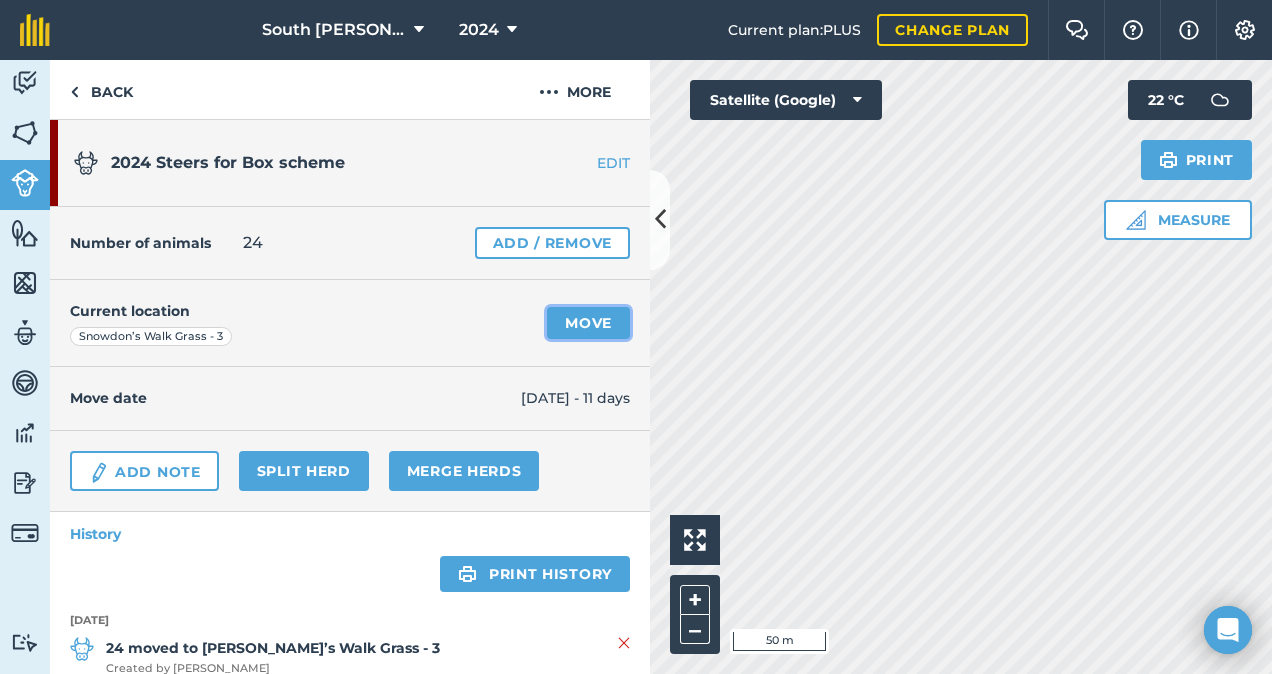 click on "Move" at bounding box center (588, 323) 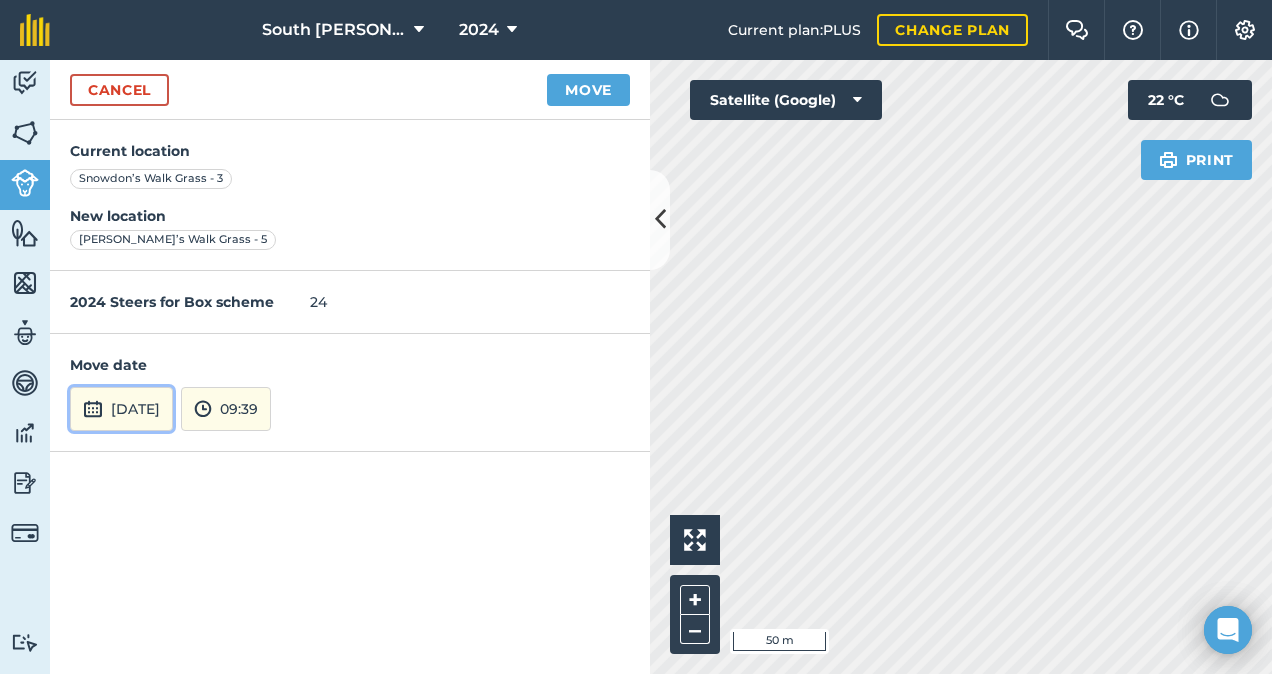 click on "[DATE]" at bounding box center [121, 409] 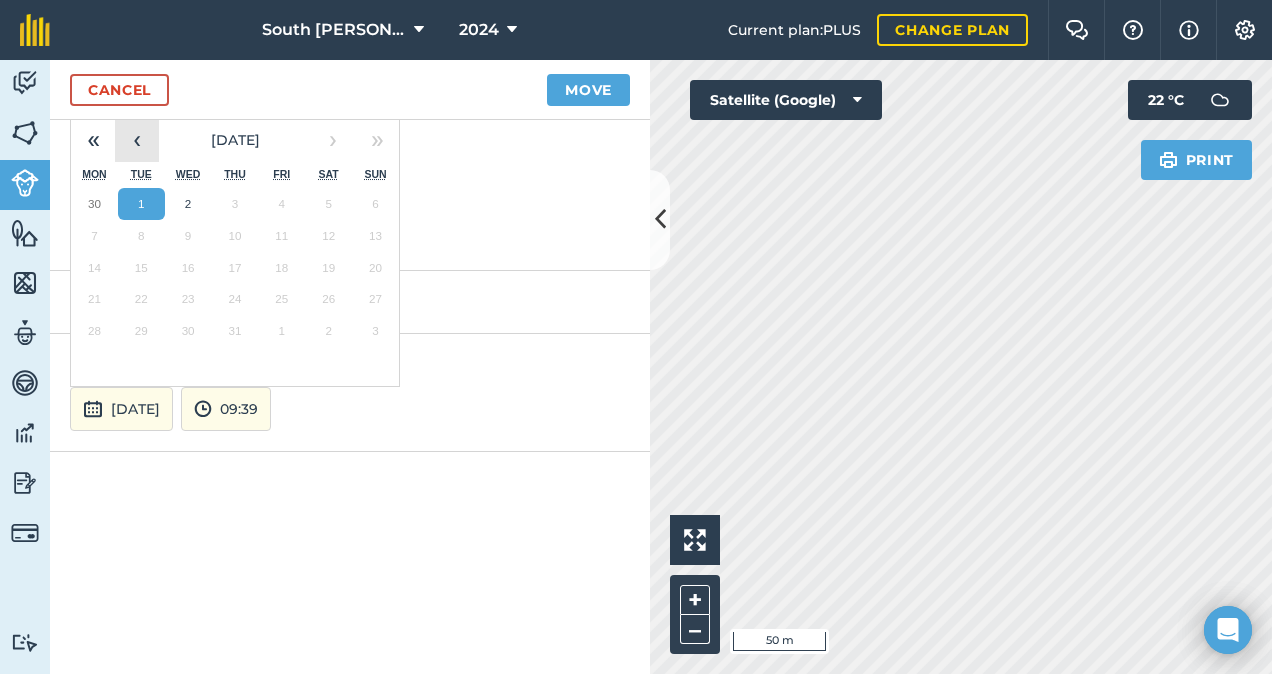 click on "‹" at bounding box center (137, 140) 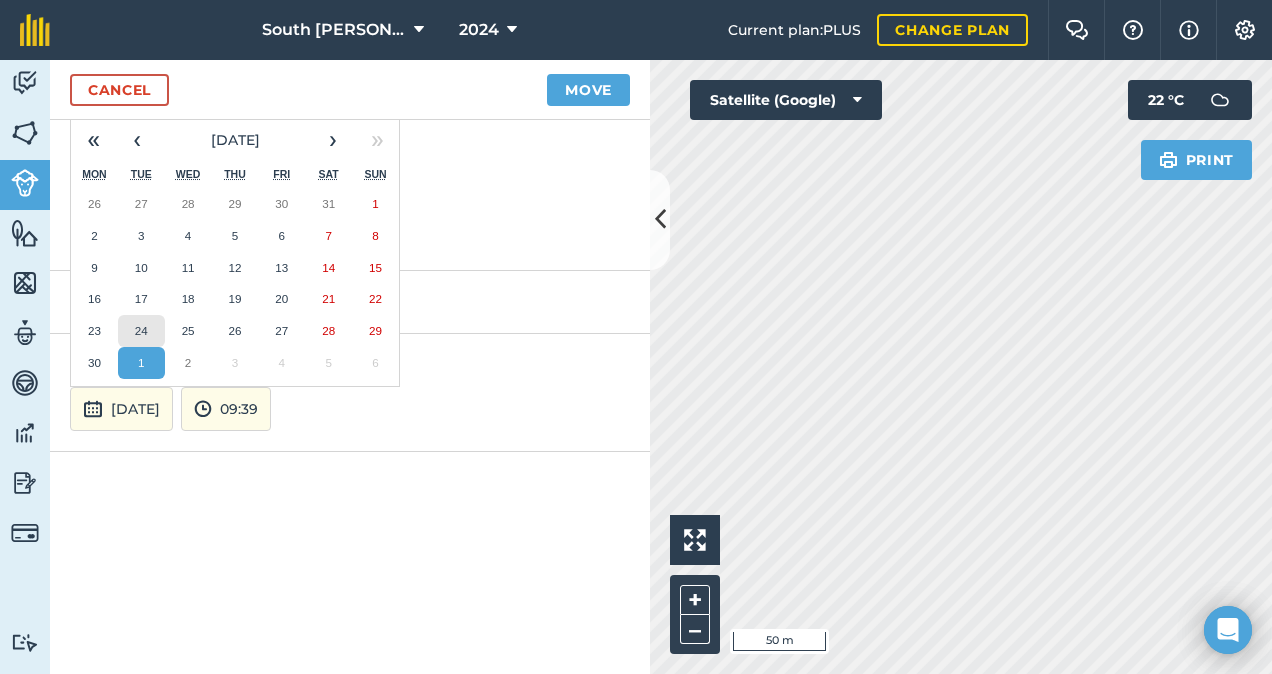 click on "24" at bounding box center [141, 330] 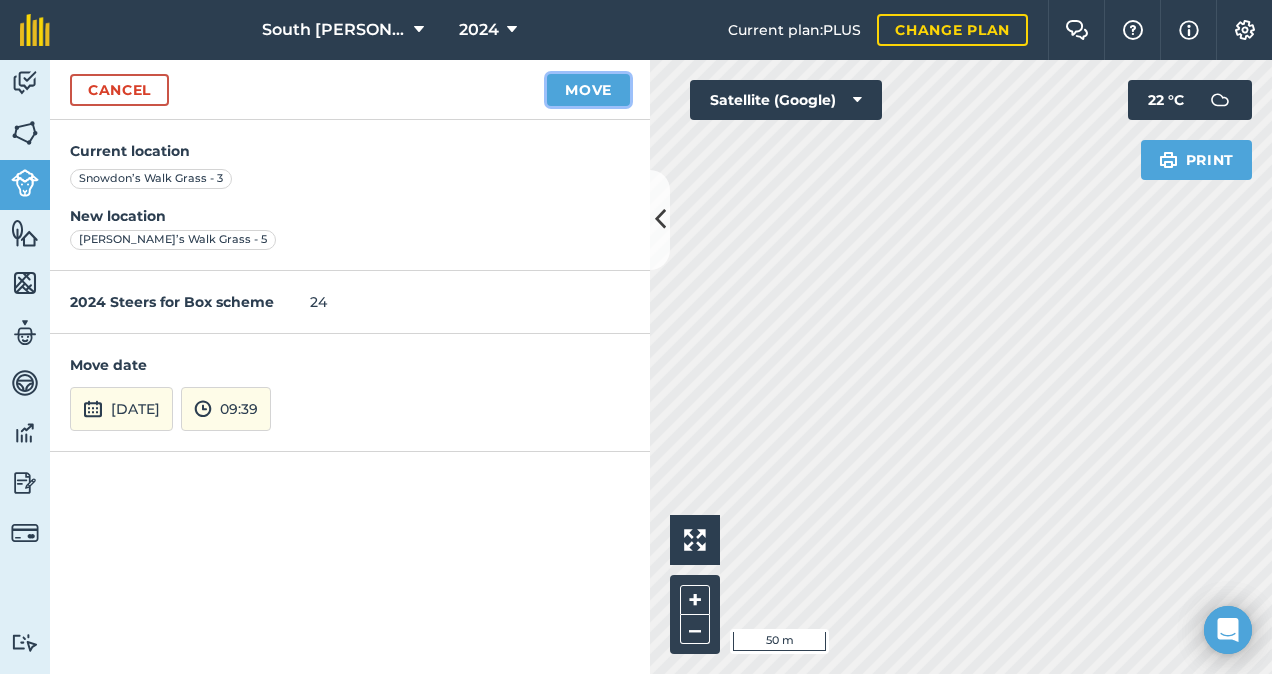 click on "Move" at bounding box center (588, 90) 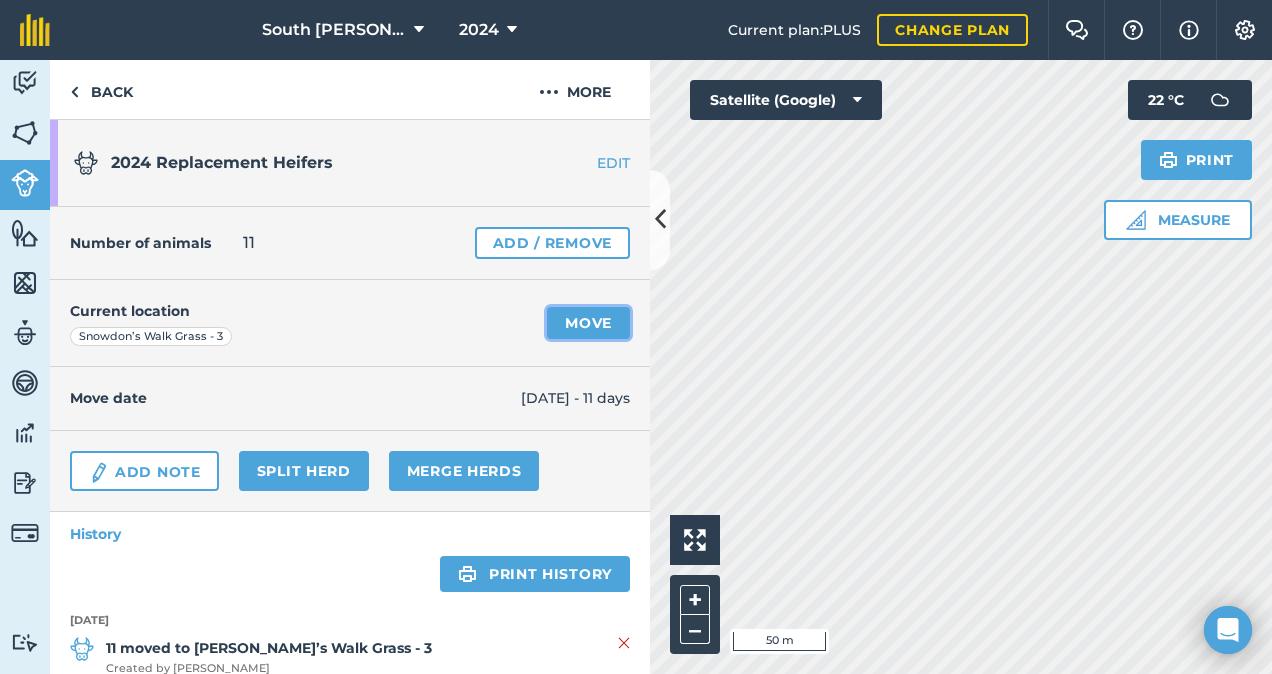 click on "Move" at bounding box center (588, 323) 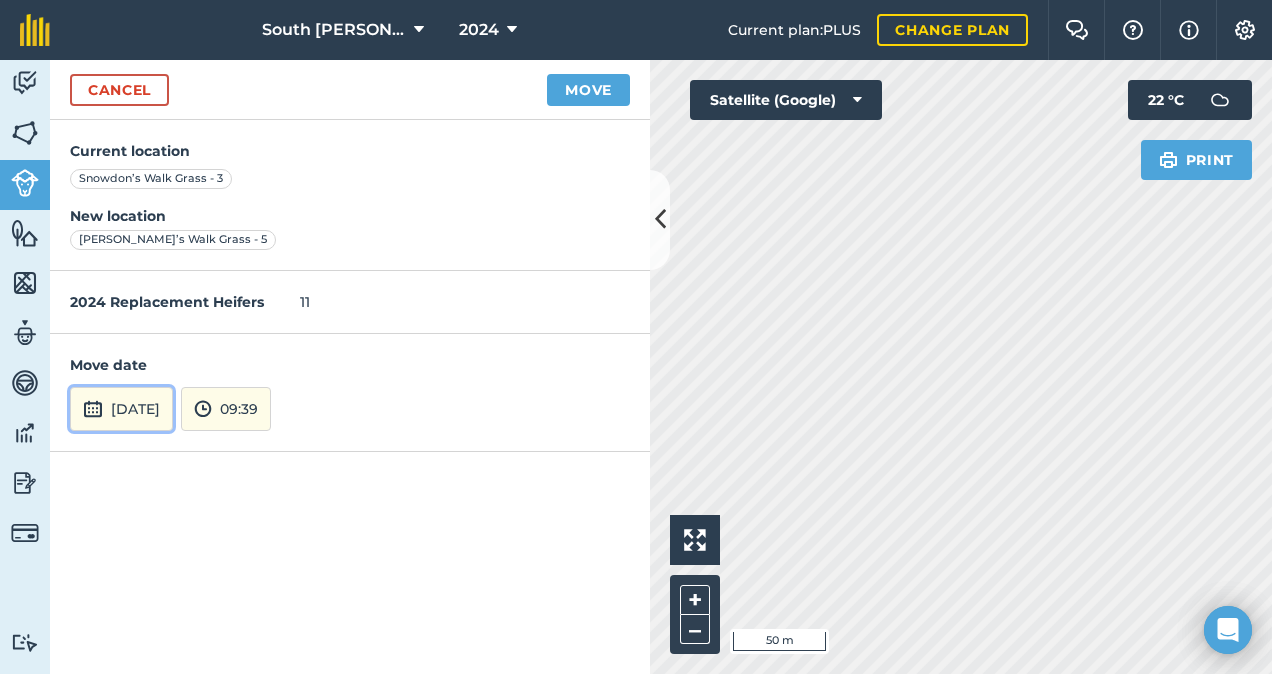 click on "[DATE]" at bounding box center [121, 409] 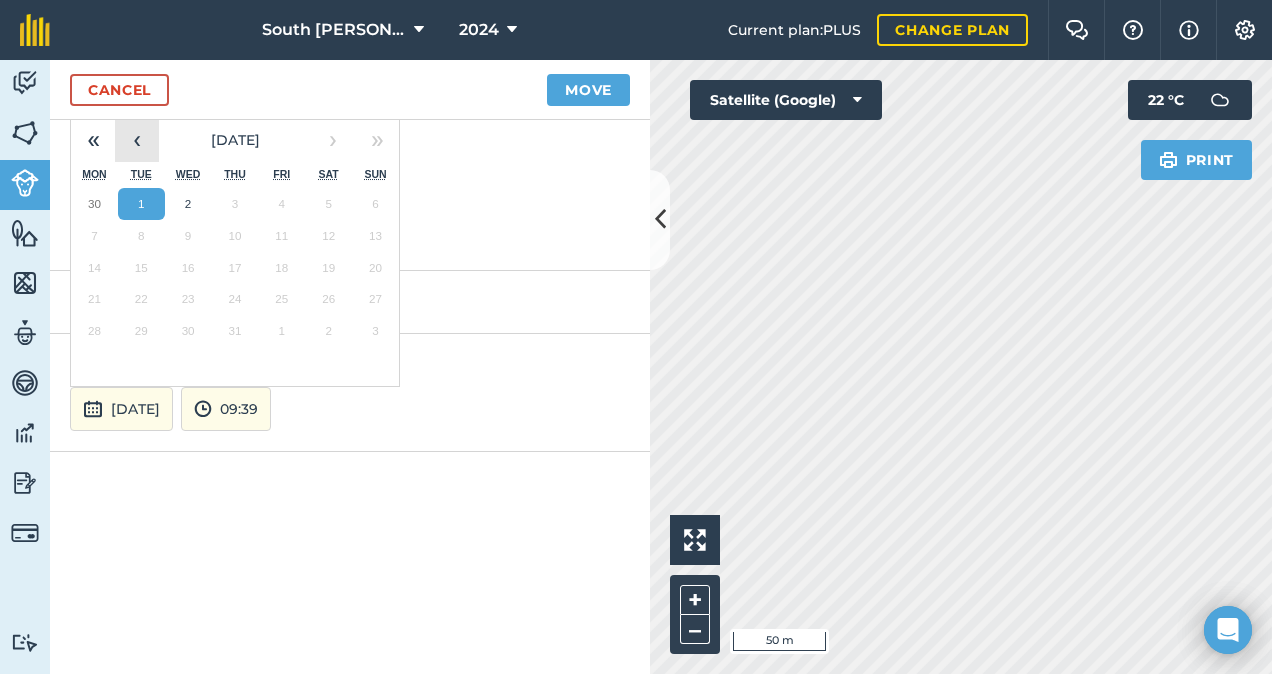 click on "‹" at bounding box center (137, 140) 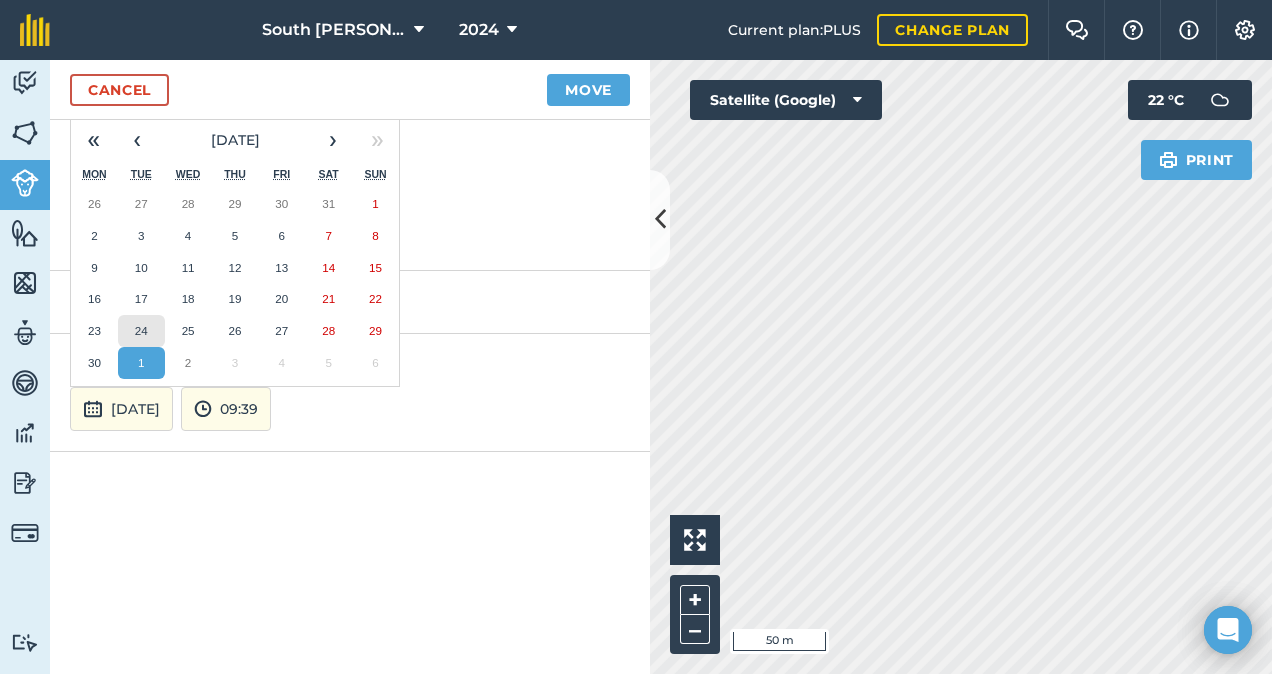 click on "24" at bounding box center (141, 330) 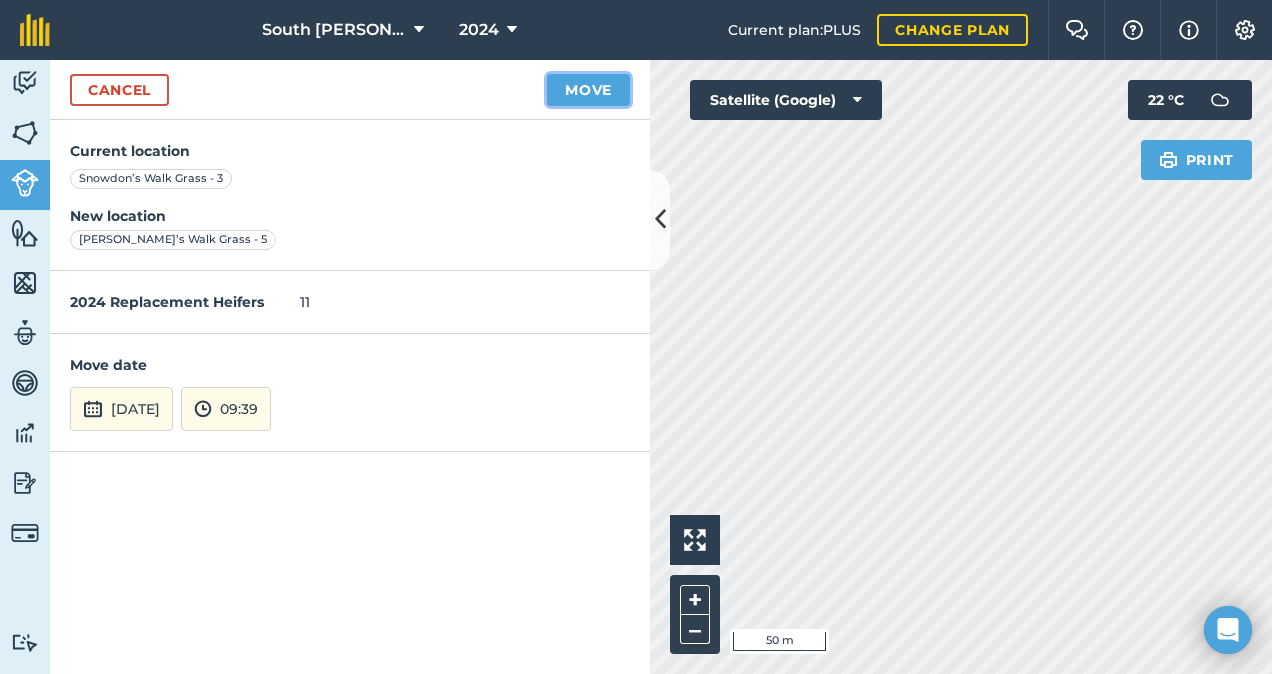 click on "Move" at bounding box center [588, 90] 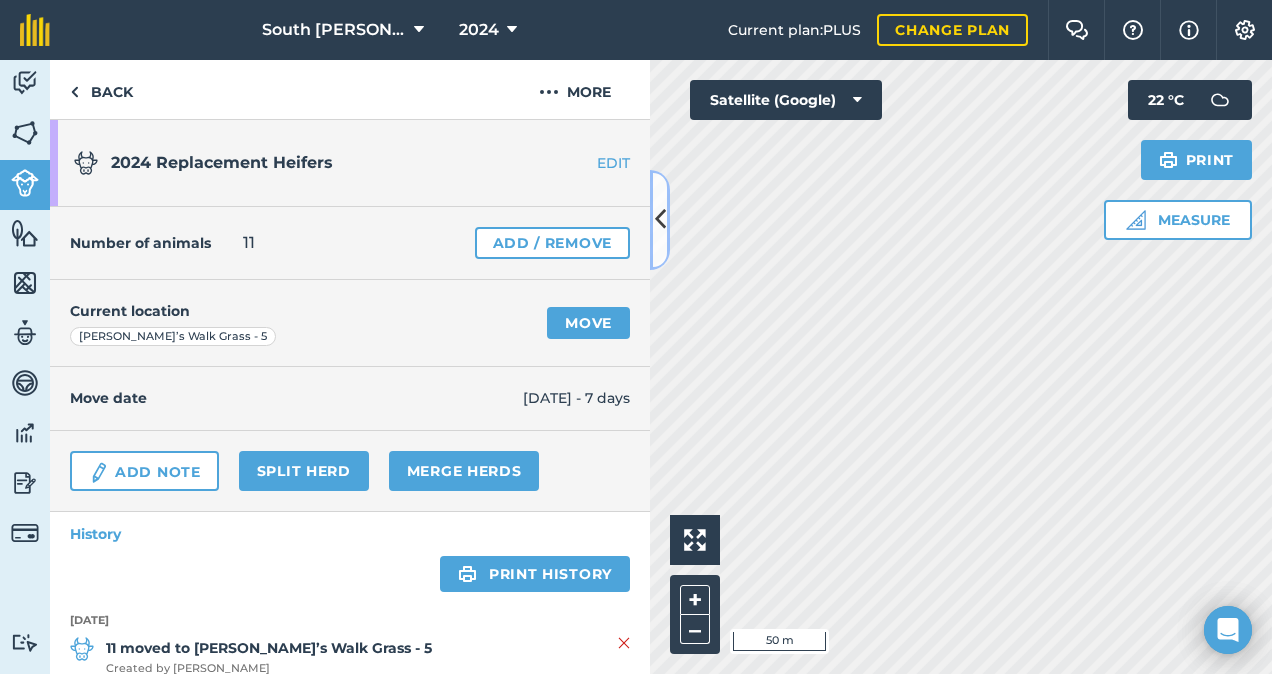 click at bounding box center (660, 219) 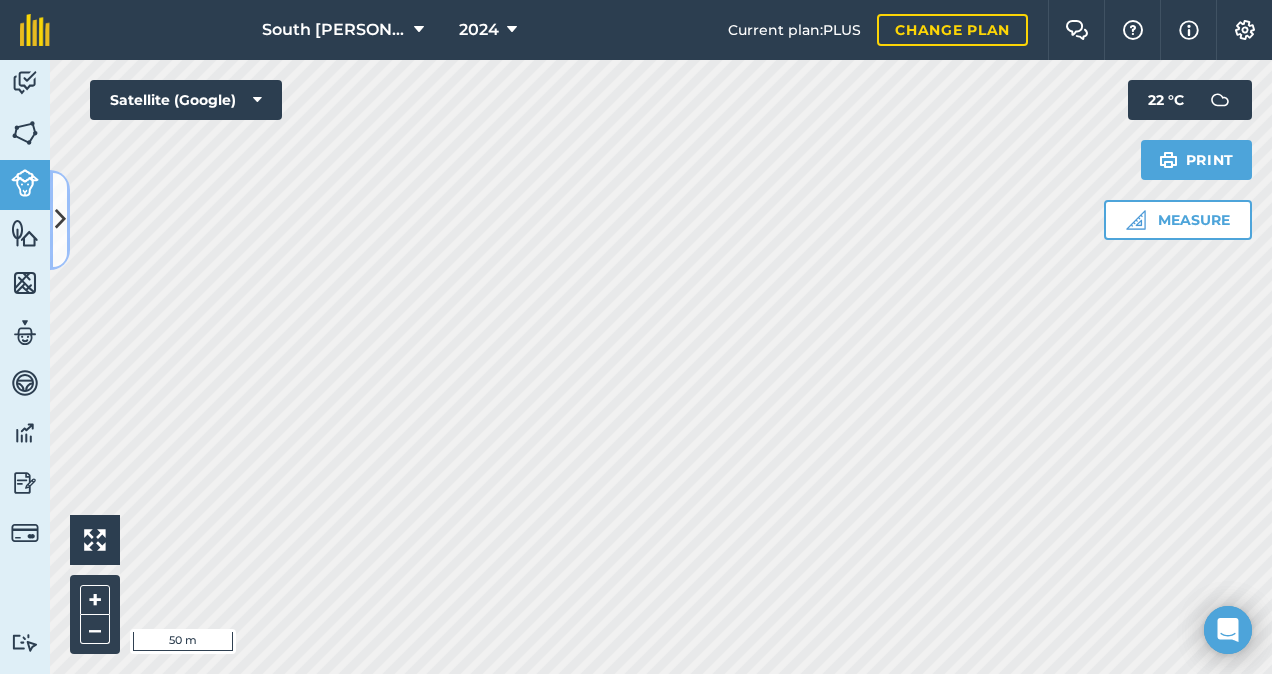 click at bounding box center (60, 219) 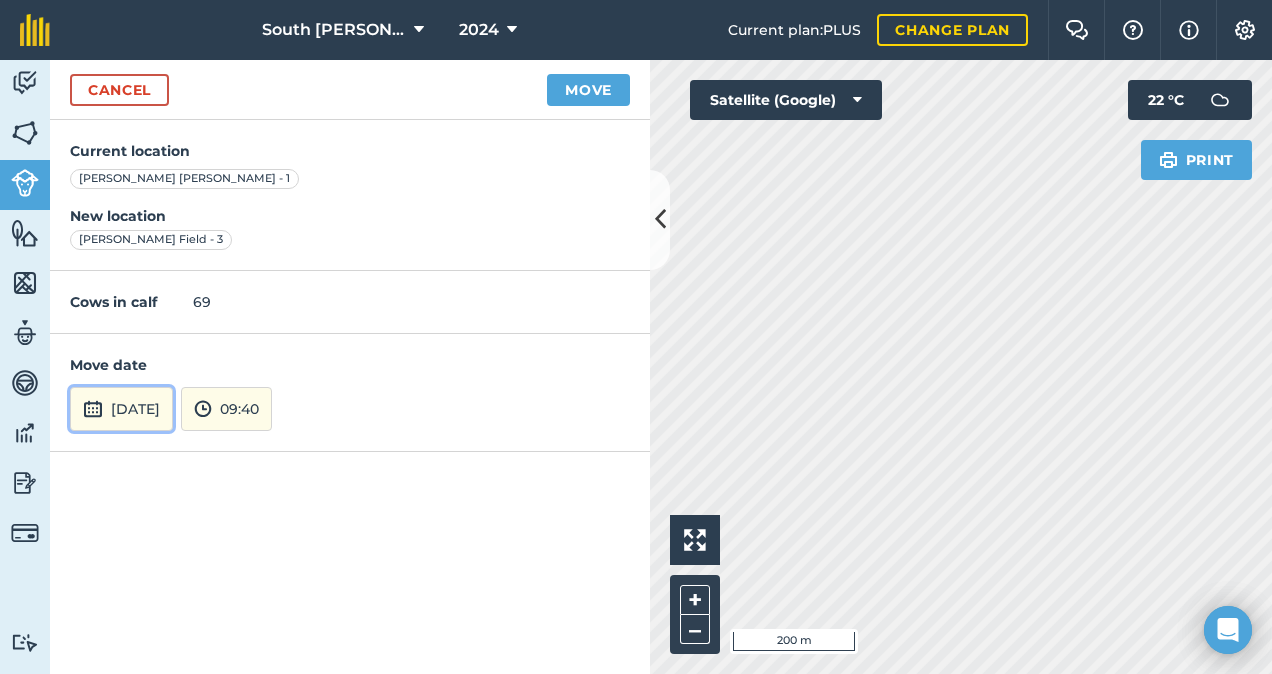 click on "[DATE]" at bounding box center (121, 409) 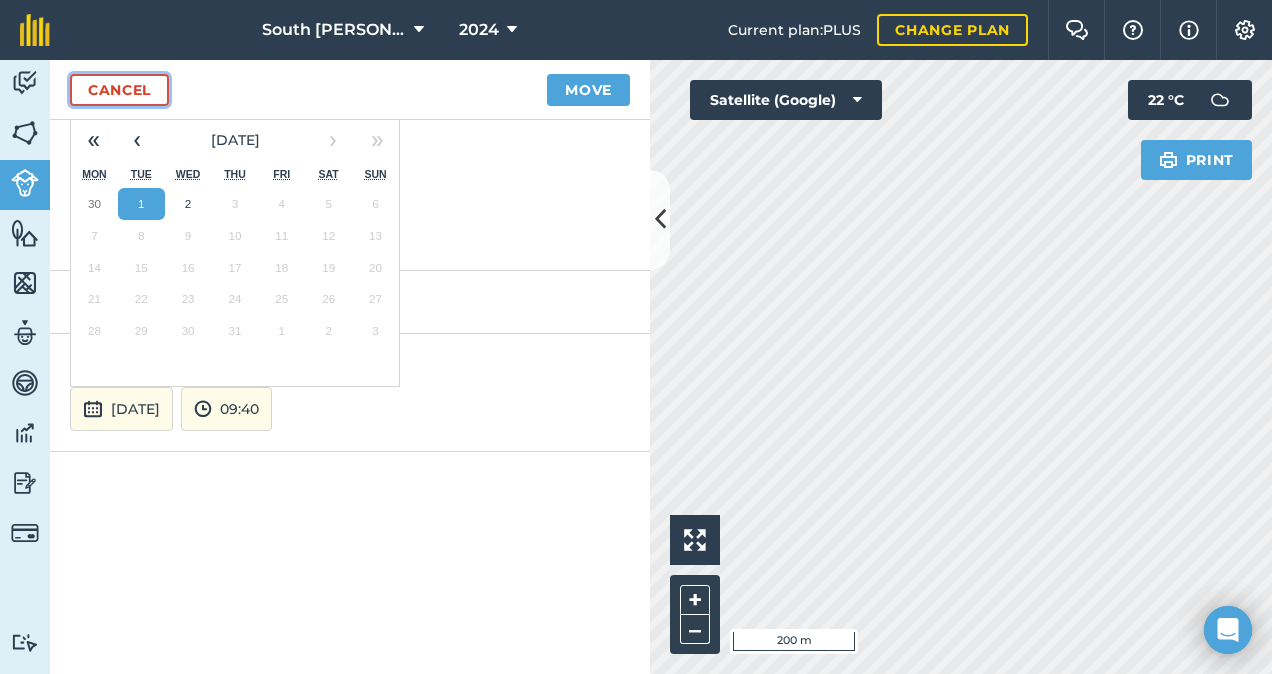 click on "Cancel" at bounding box center (119, 90) 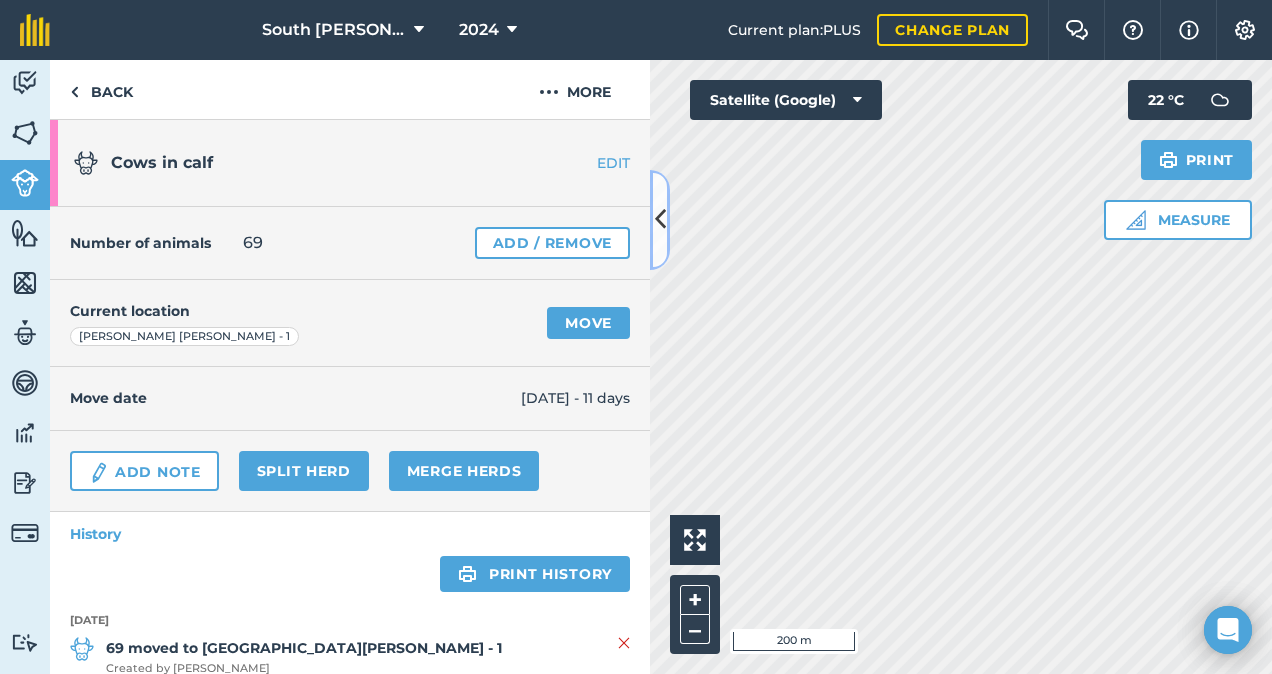 click at bounding box center (660, 219) 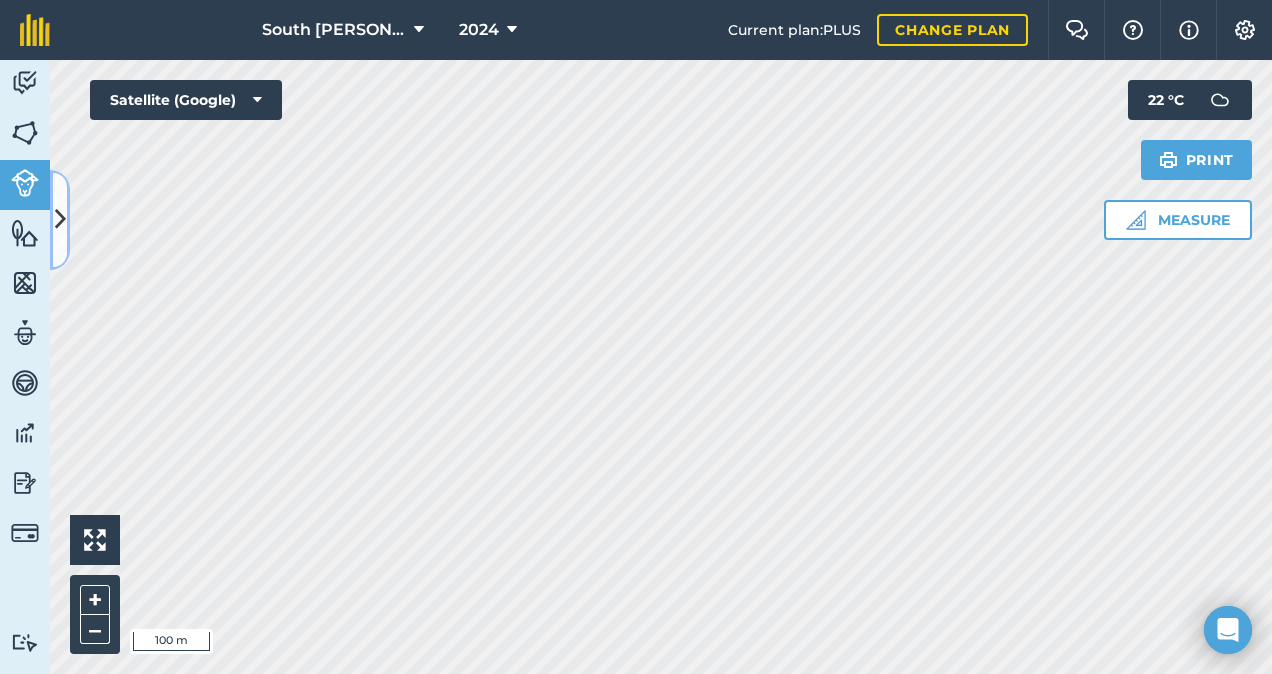 click at bounding box center [60, 219] 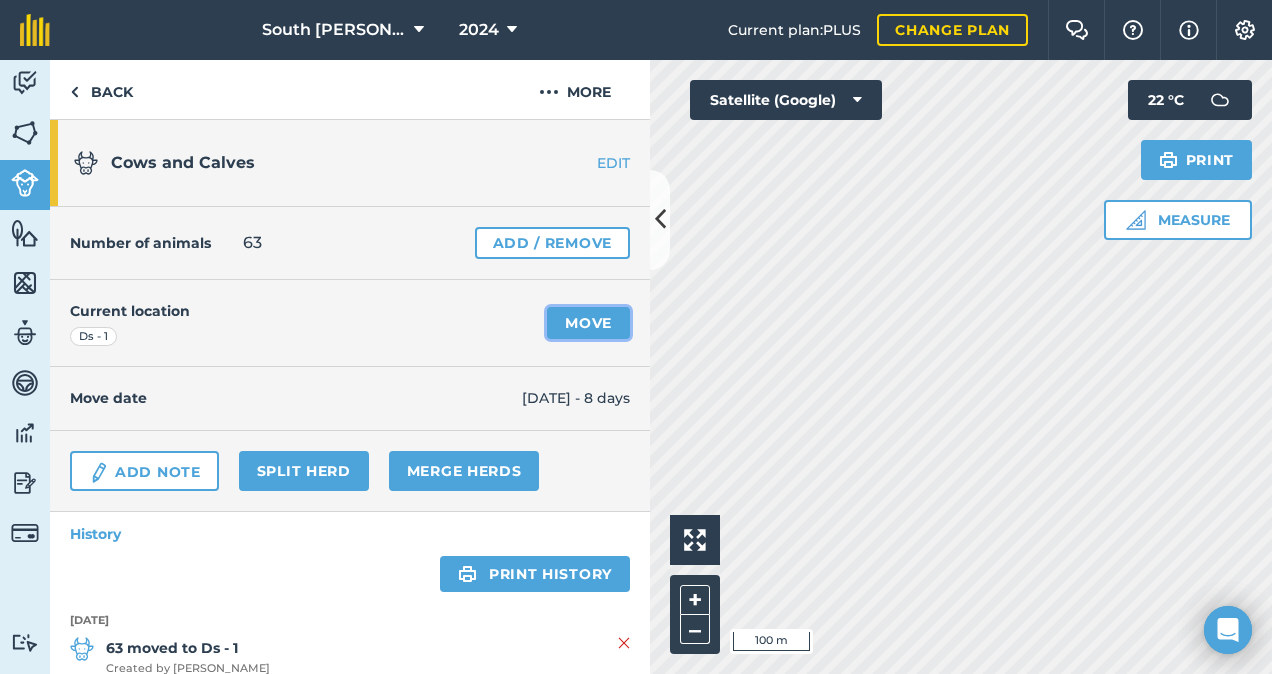 click on "Move" at bounding box center [588, 323] 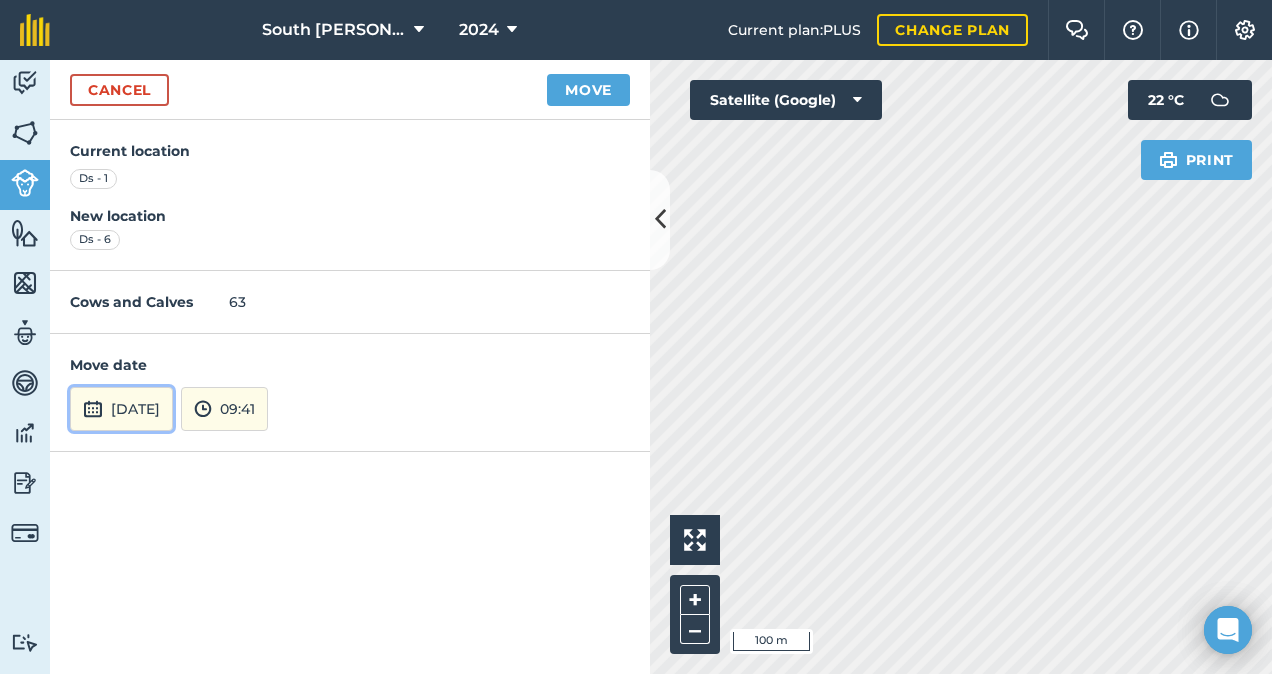 click on "[DATE]" at bounding box center [121, 409] 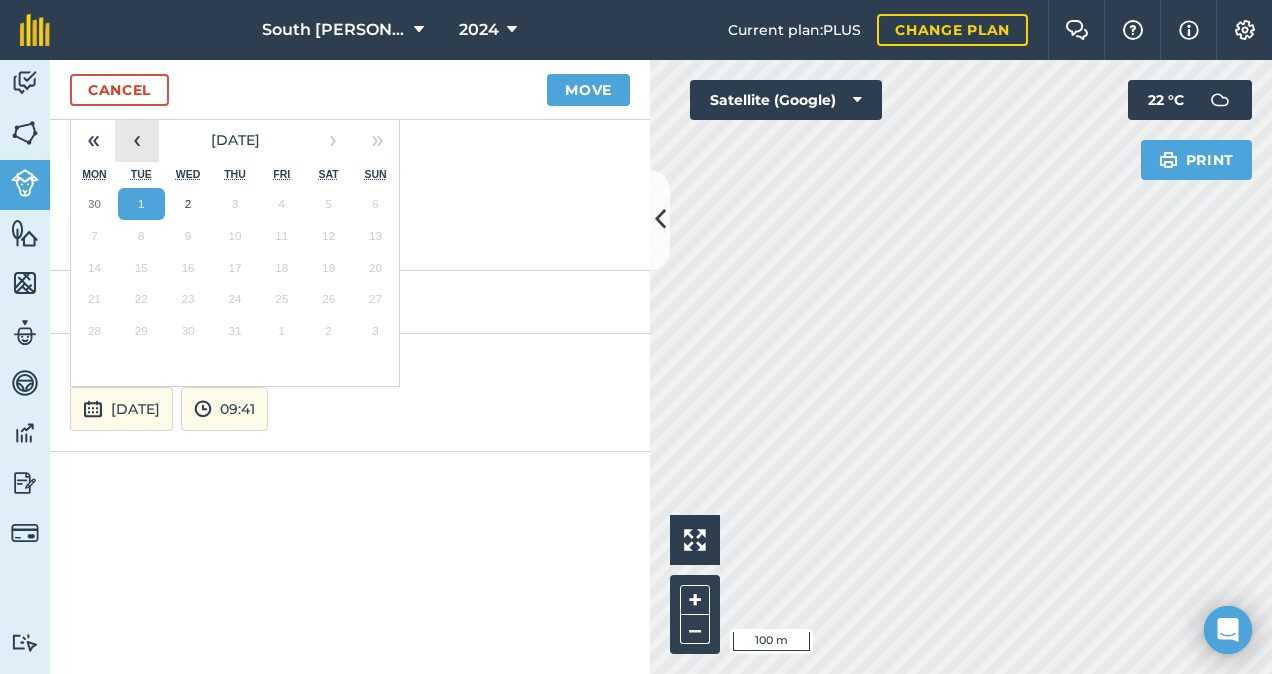 click on "‹" at bounding box center [137, 140] 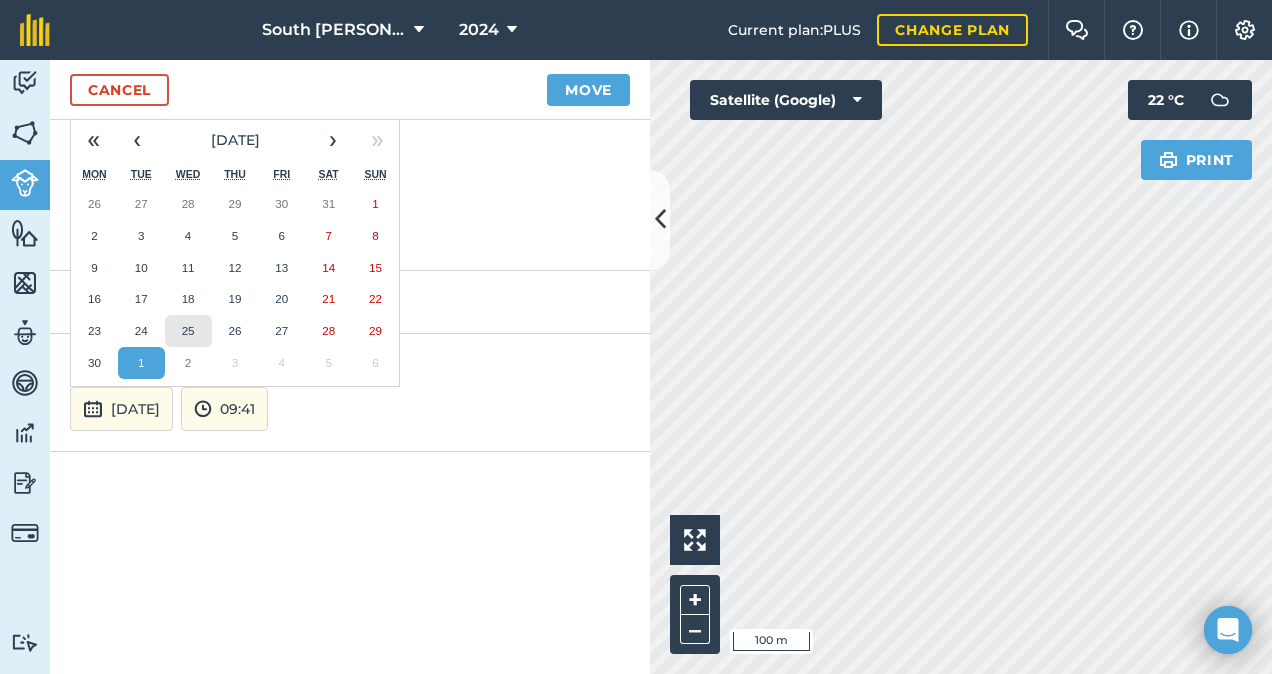 click on "25" at bounding box center [188, 330] 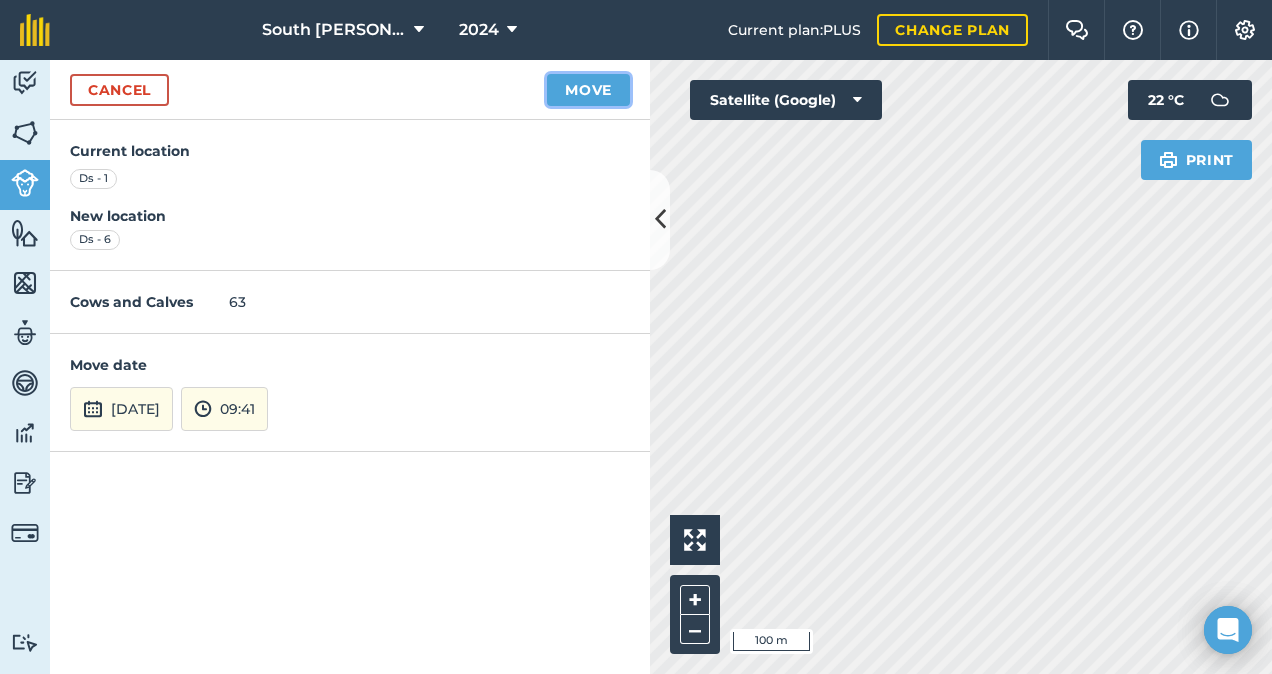 click on "Move" at bounding box center [588, 90] 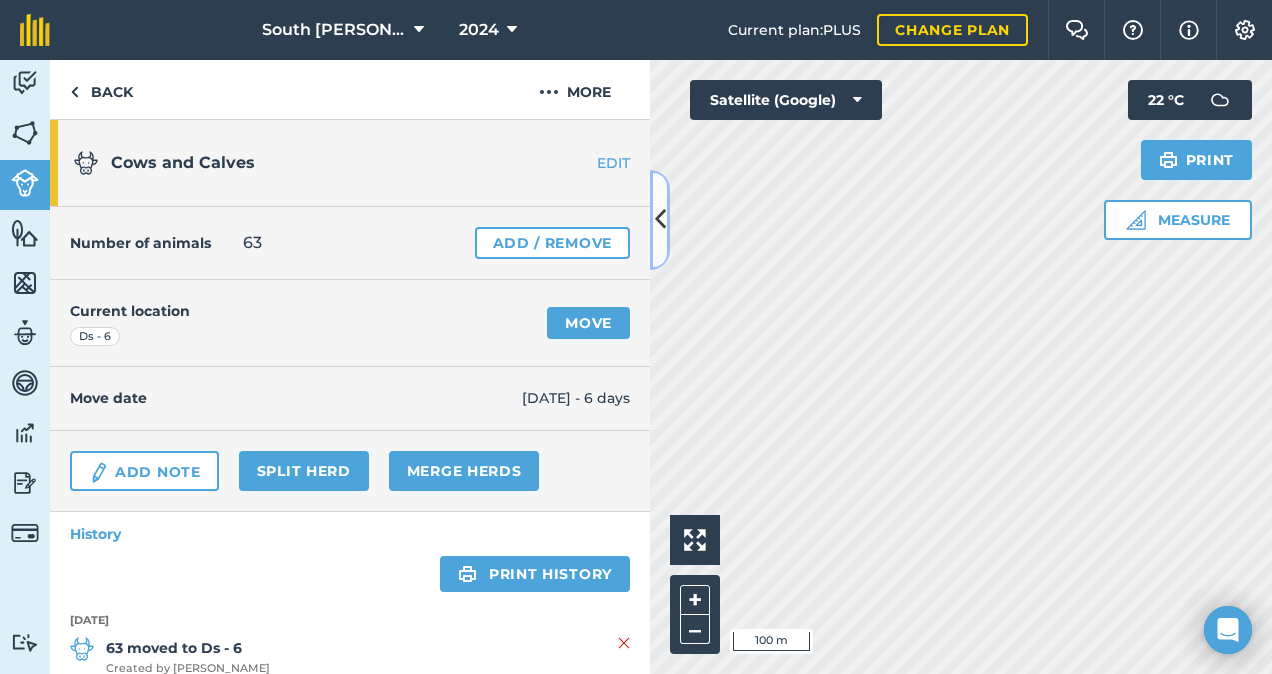 click at bounding box center [660, 219] 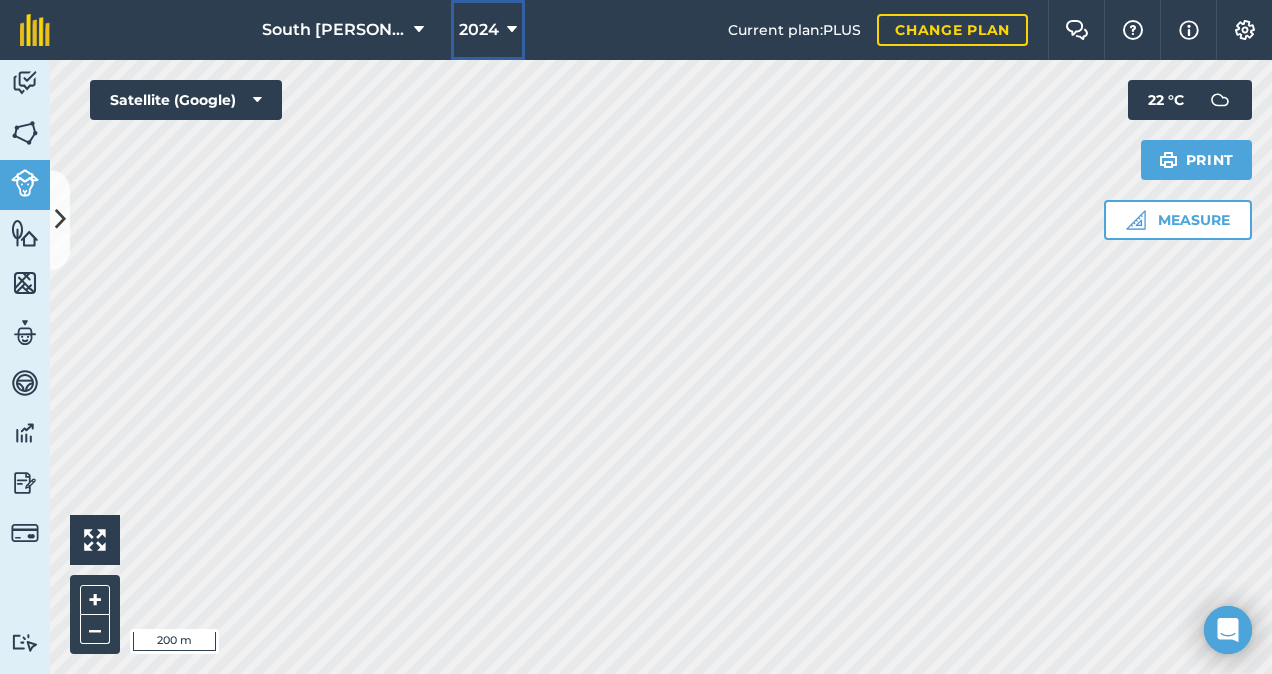 click at bounding box center (512, 30) 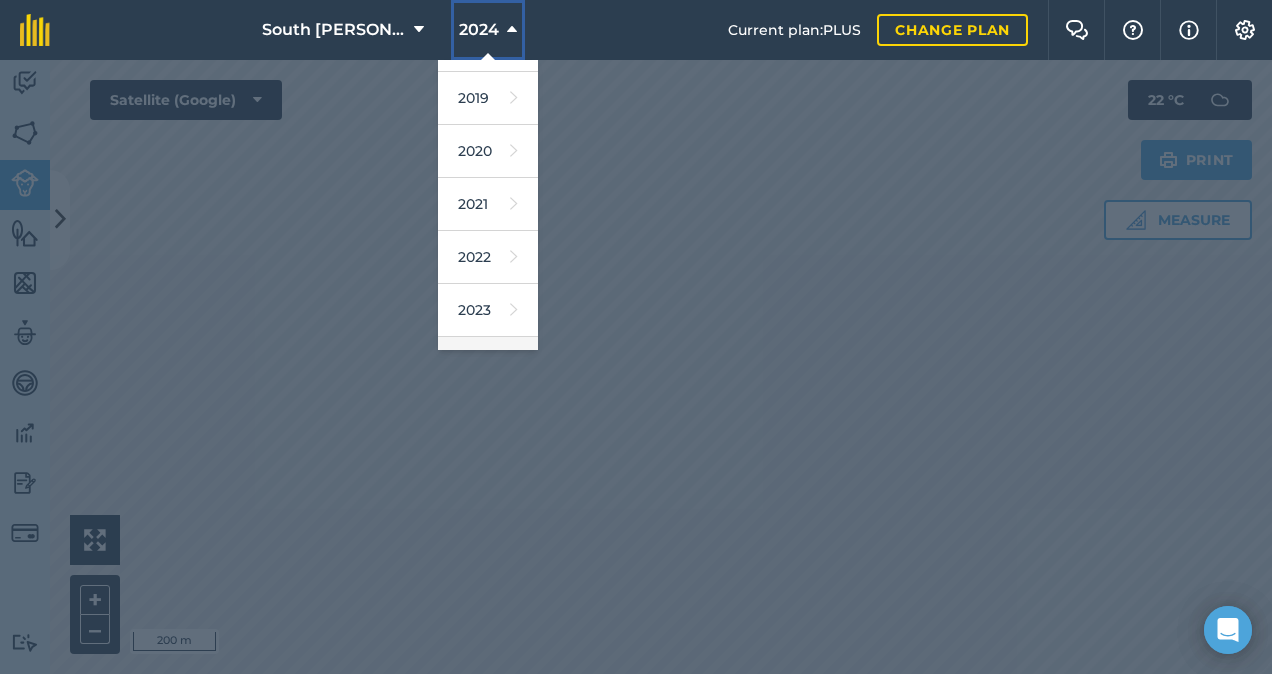 scroll, scrollTop: 200, scrollLeft: 0, axis: vertical 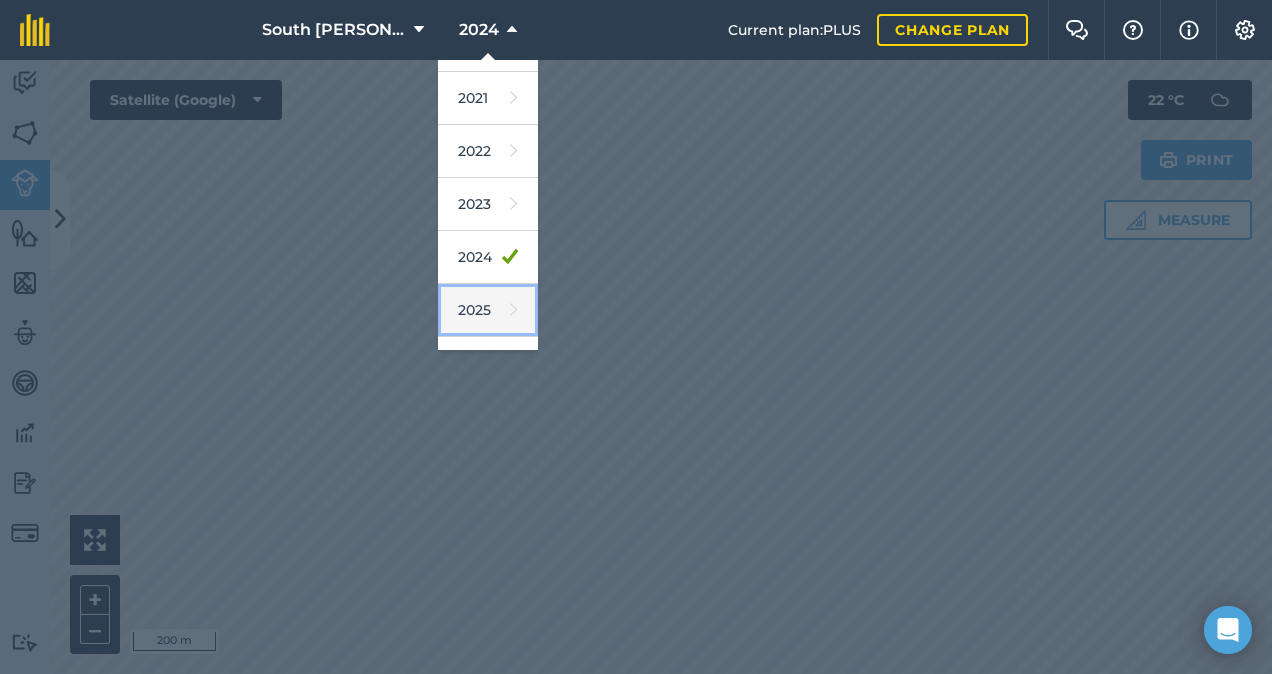 click on "2025" at bounding box center (488, 310) 